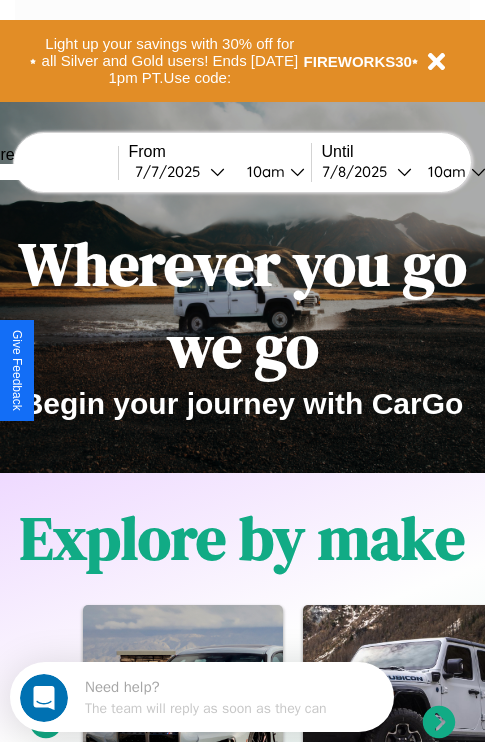 scroll, scrollTop: 0, scrollLeft: 0, axis: both 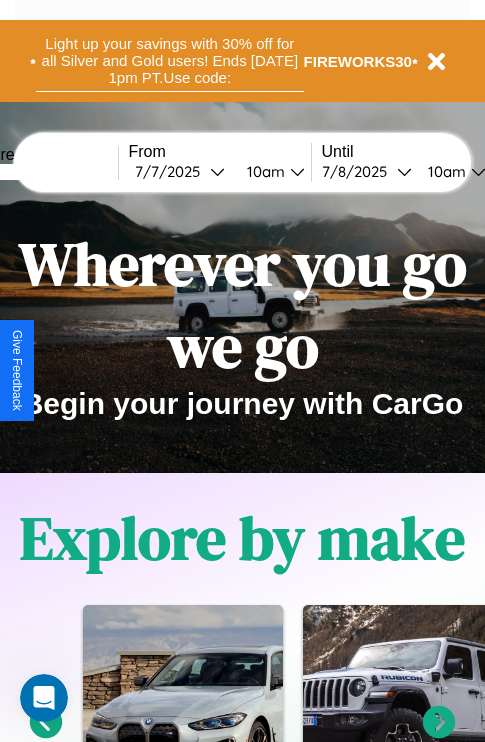 click on "Light up your savings with 30% off for all Silver and Gold users! Ends [DATE] 1pm PT.  Use code:" at bounding box center [170, 61] 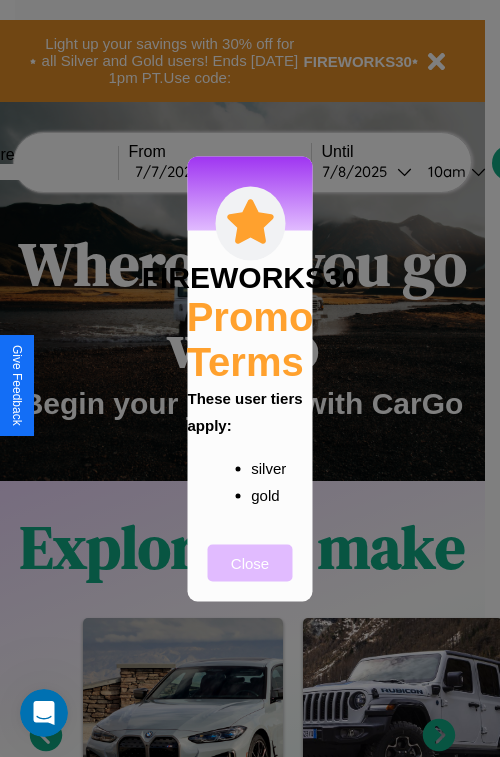 click on "Close" at bounding box center (250, 562) 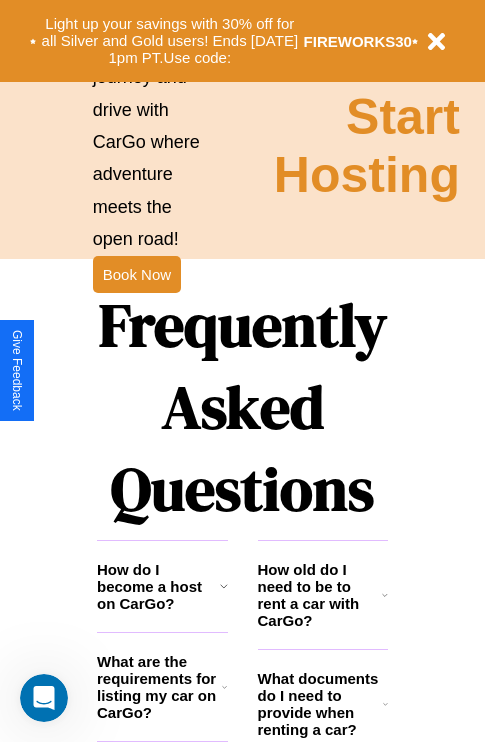 scroll, scrollTop: 2423, scrollLeft: 0, axis: vertical 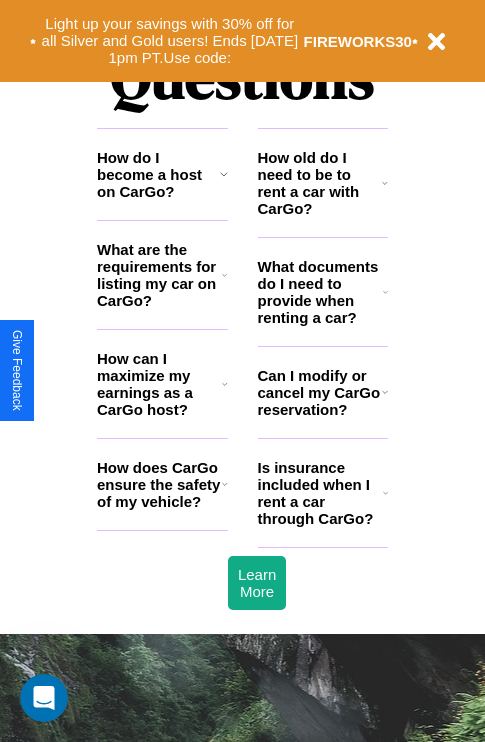 click 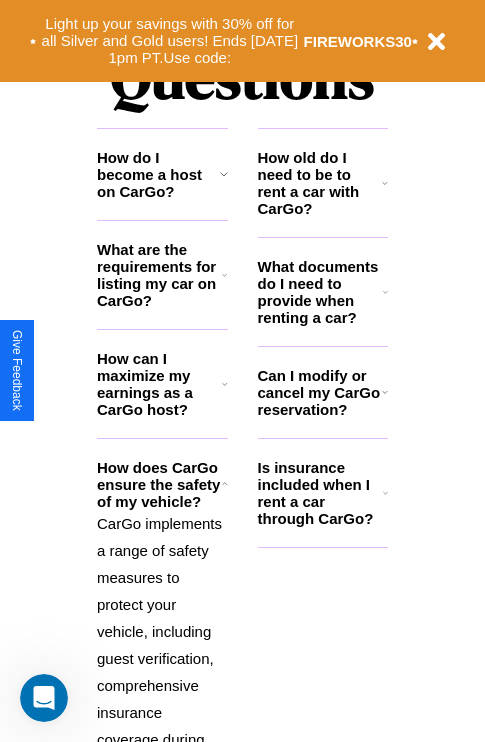 click on "How do I become a host on CarGo?" at bounding box center (158, 174) 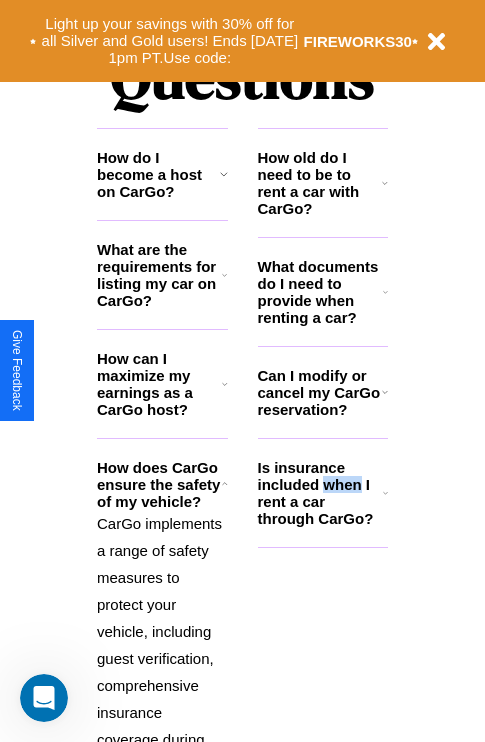 click on "Is insurance included when I rent a car through CarGo?" at bounding box center [320, 493] 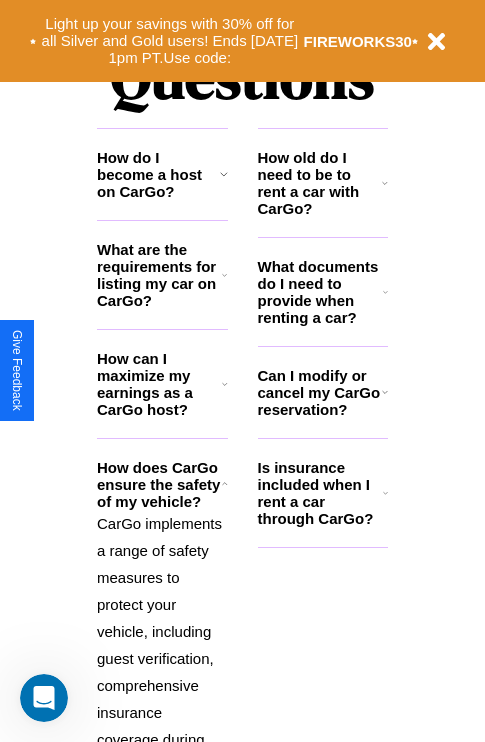 click 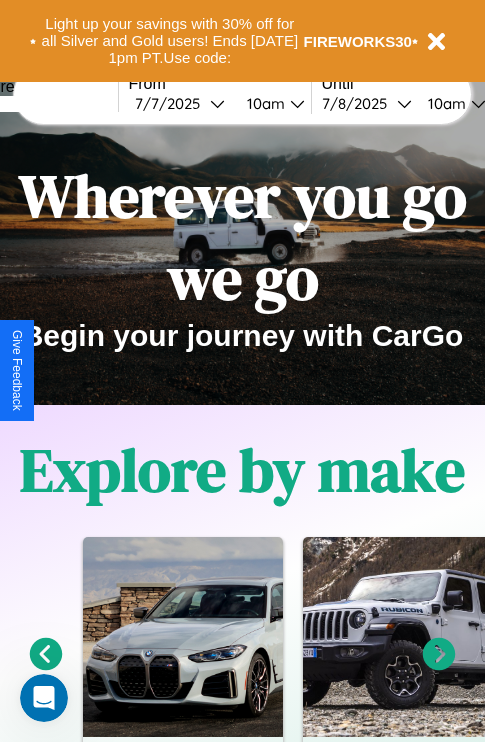 scroll, scrollTop: 0, scrollLeft: 0, axis: both 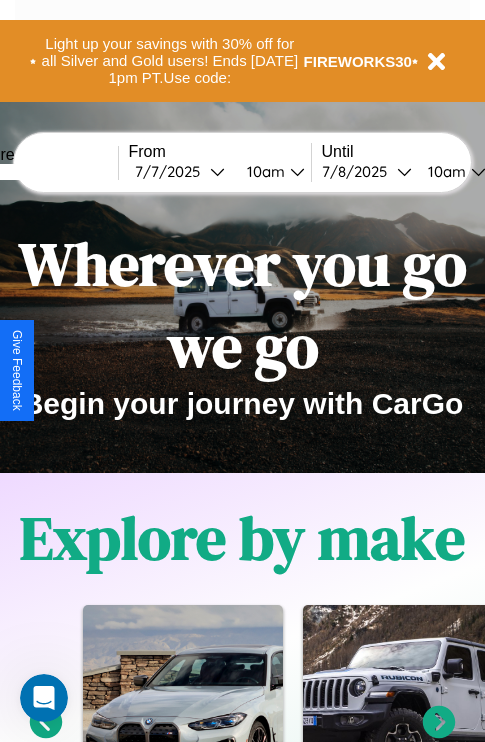 click at bounding box center [43, 172] 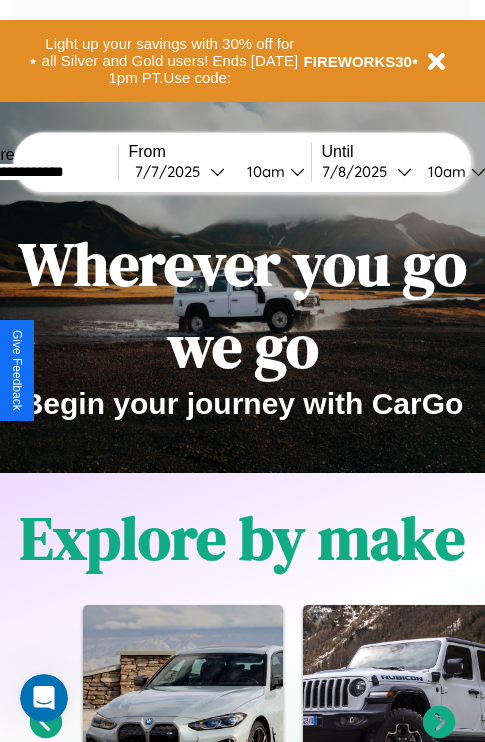 type on "**********" 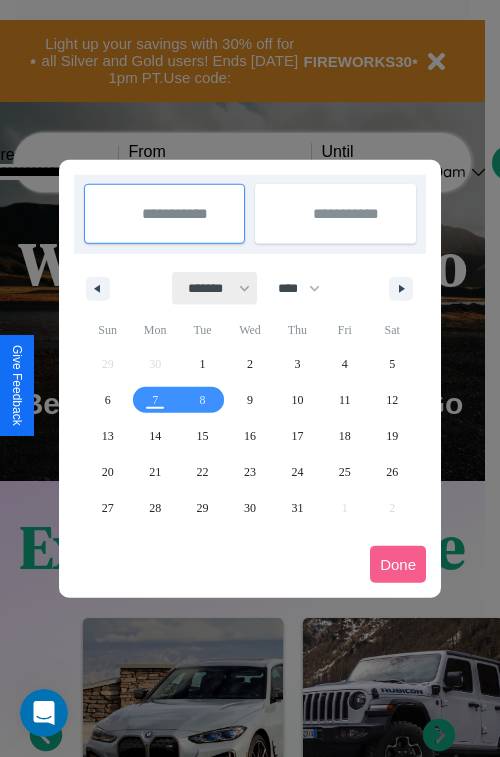 click on "******* ******** ***** ***** *** **** **** ****** ********* ******* ******** ********" at bounding box center [215, 288] 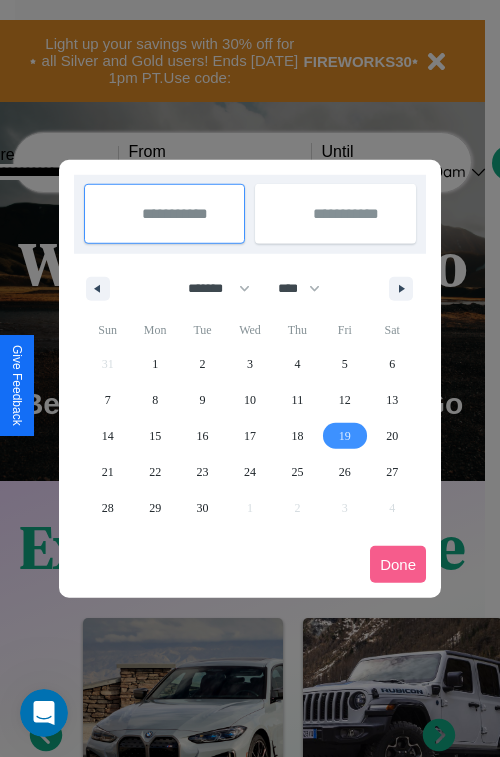 click on "19" at bounding box center (345, 436) 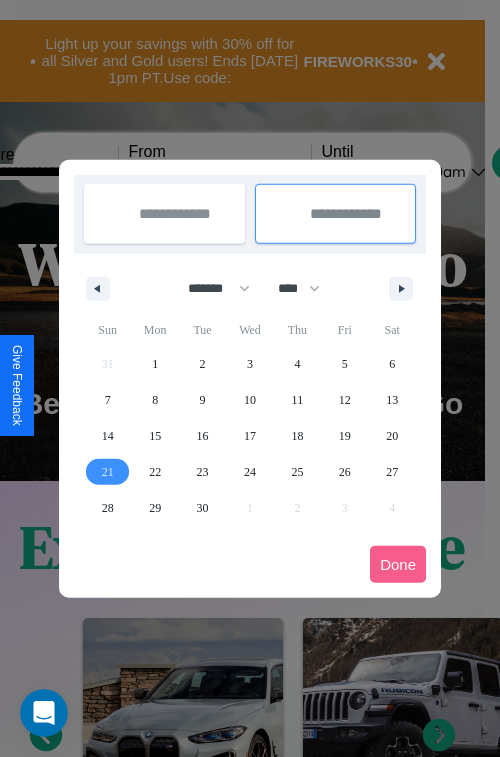 click on "21" at bounding box center (108, 472) 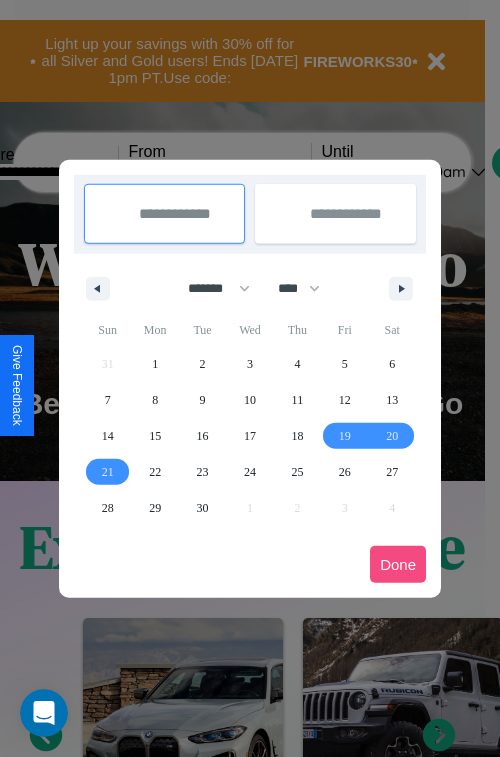 click on "Done" at bounding box center (398, 564) 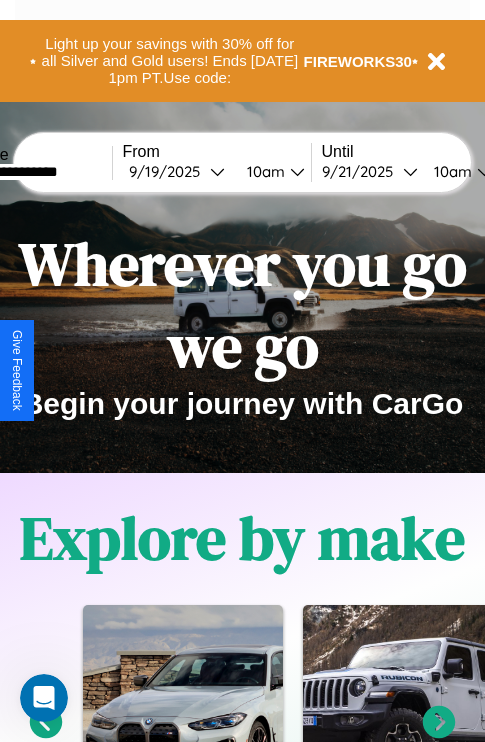 scroll, scrollTop: 0, scrollLeft: 74, axis: horizontal 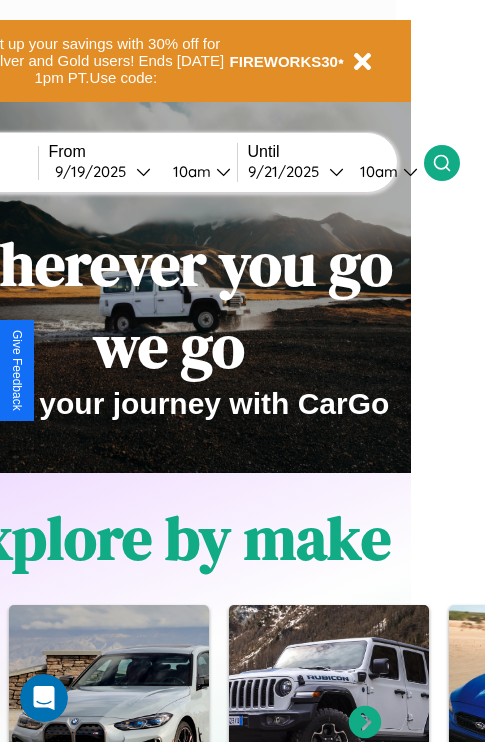 click 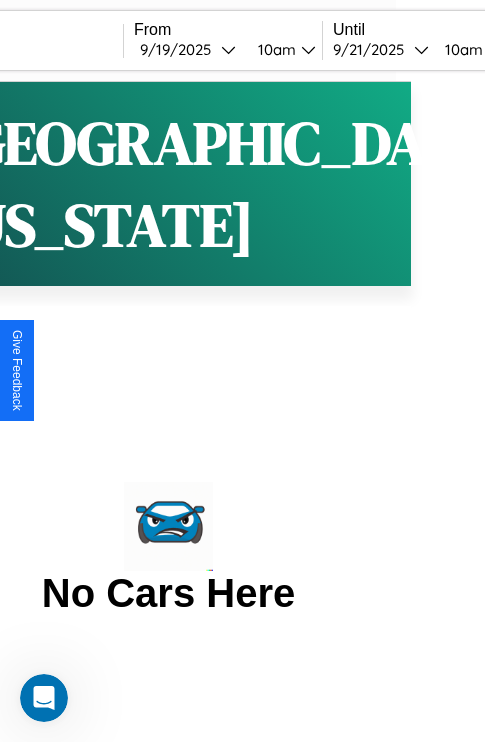 scroll, scrollTop: 0, scrollLeft: 0, axis: both 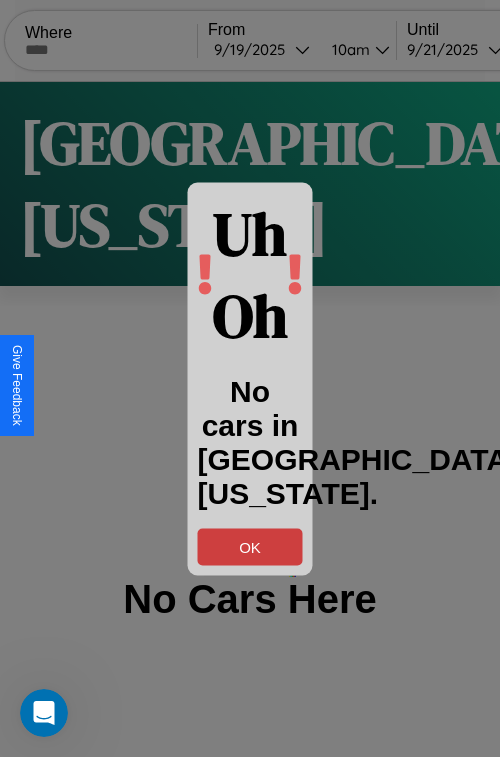 click on "OK" at bounding box center [250, 546] 